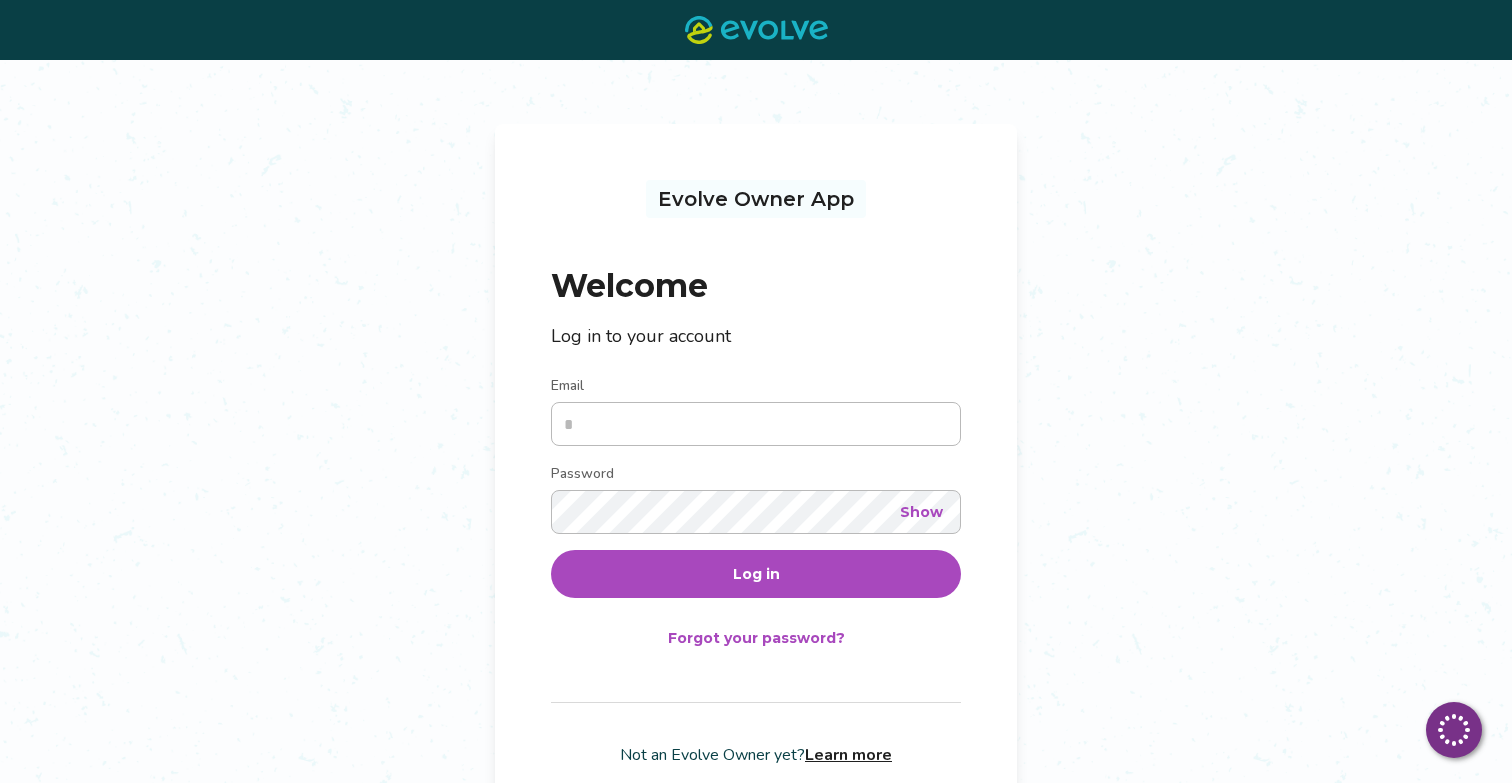 scroll, scrollTop: 0, scrollLeft: 0, axis: both 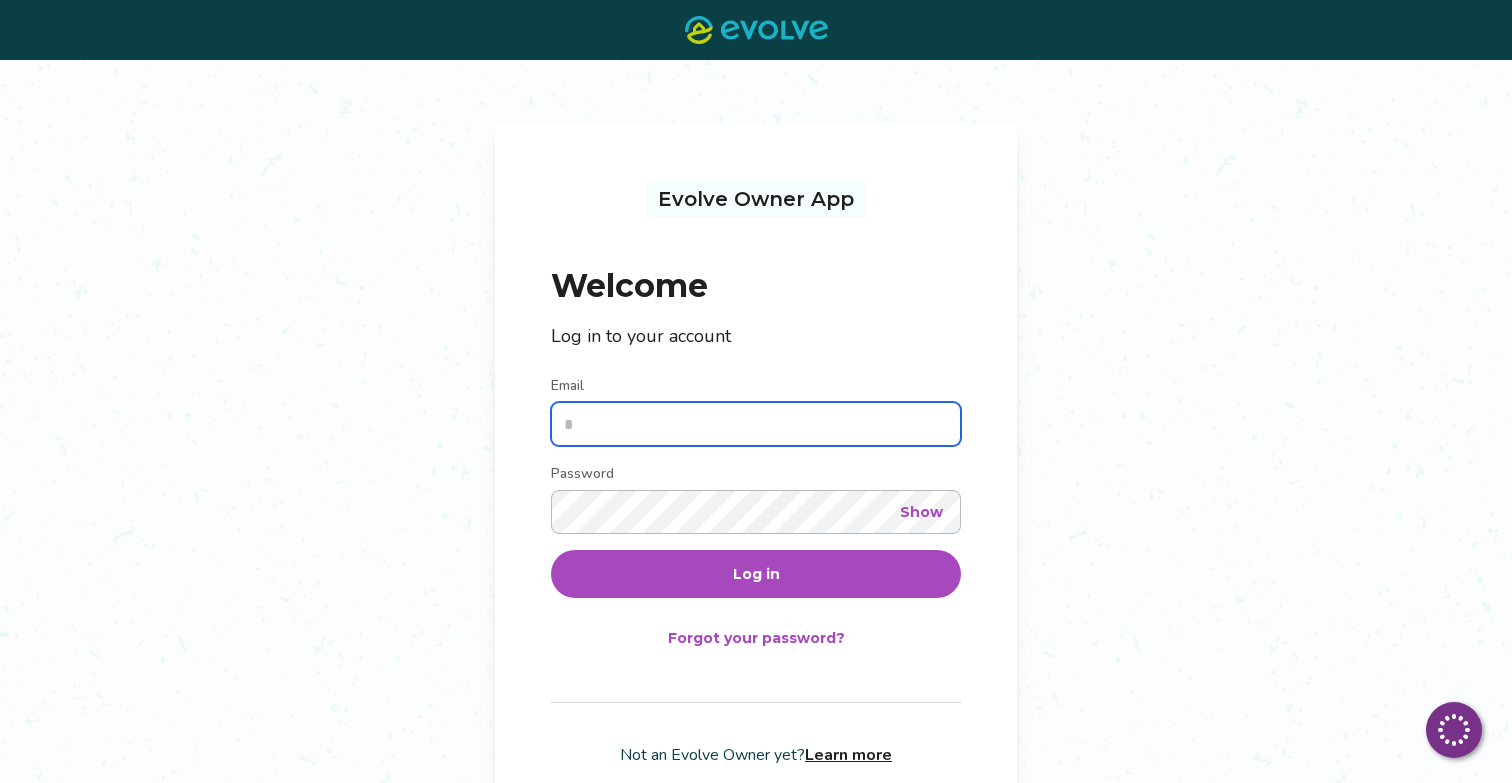 type on "**********" 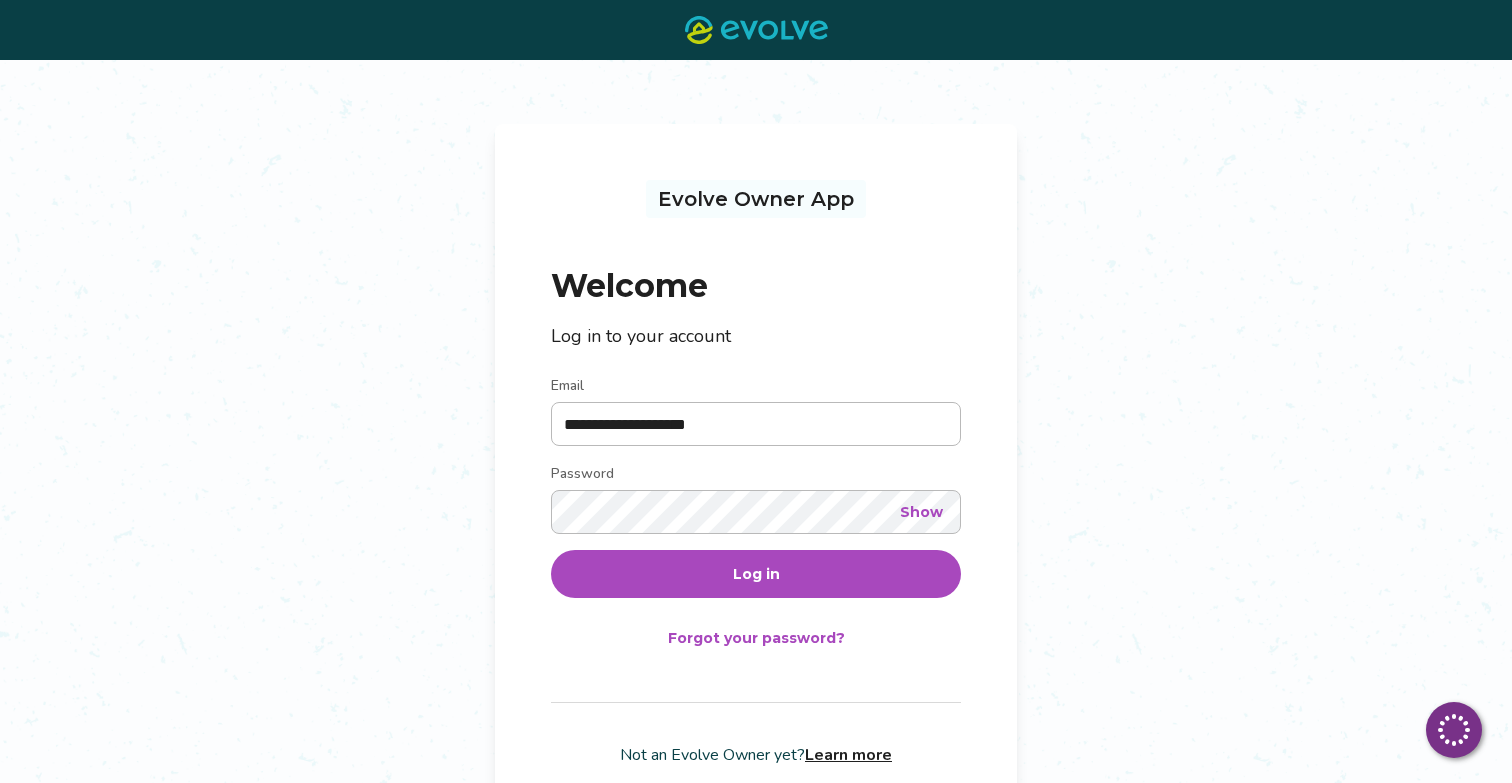 click on "Log in" at bounding box center [756, 574] 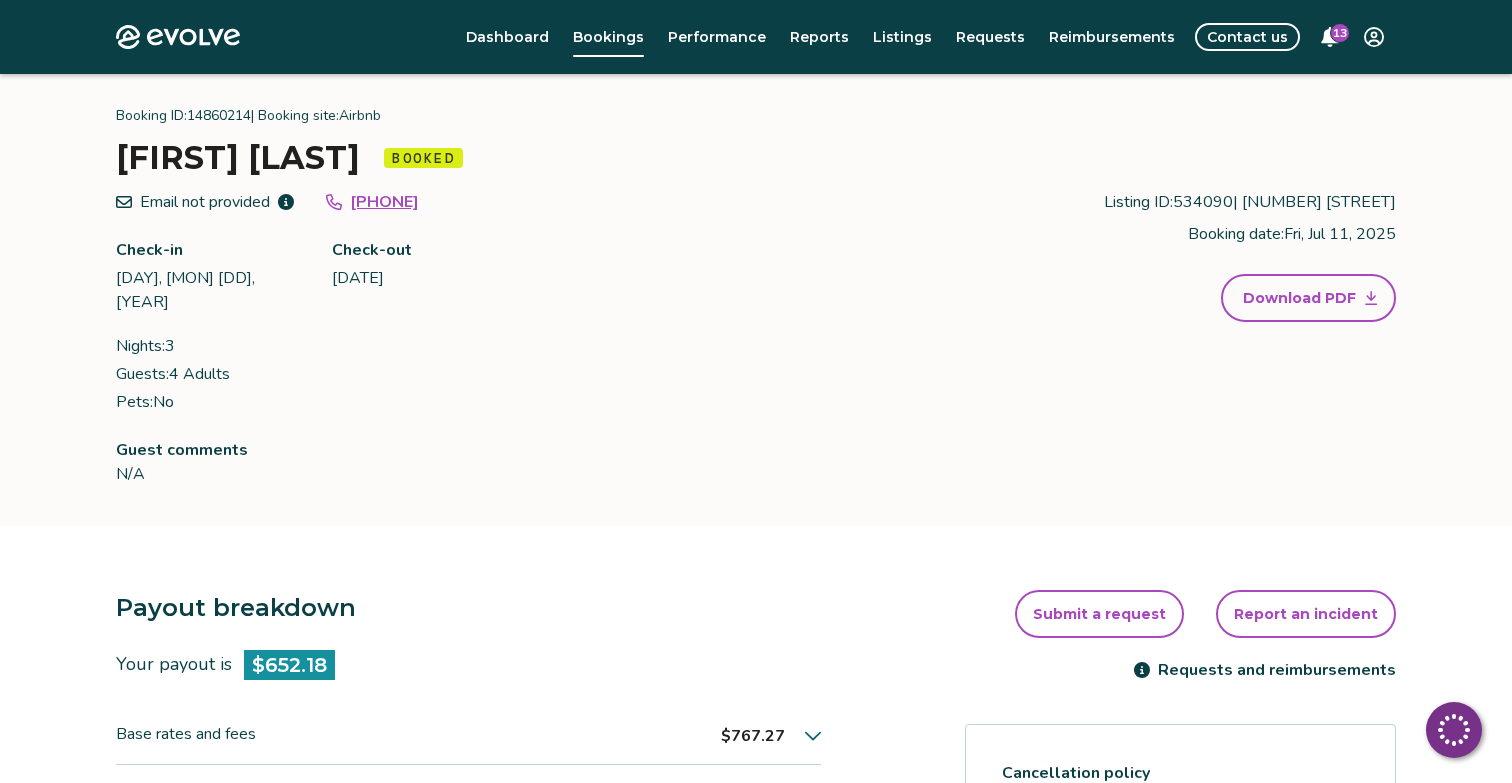 scroll, scrollTop: 0, scrollLeft: 0, axis: both 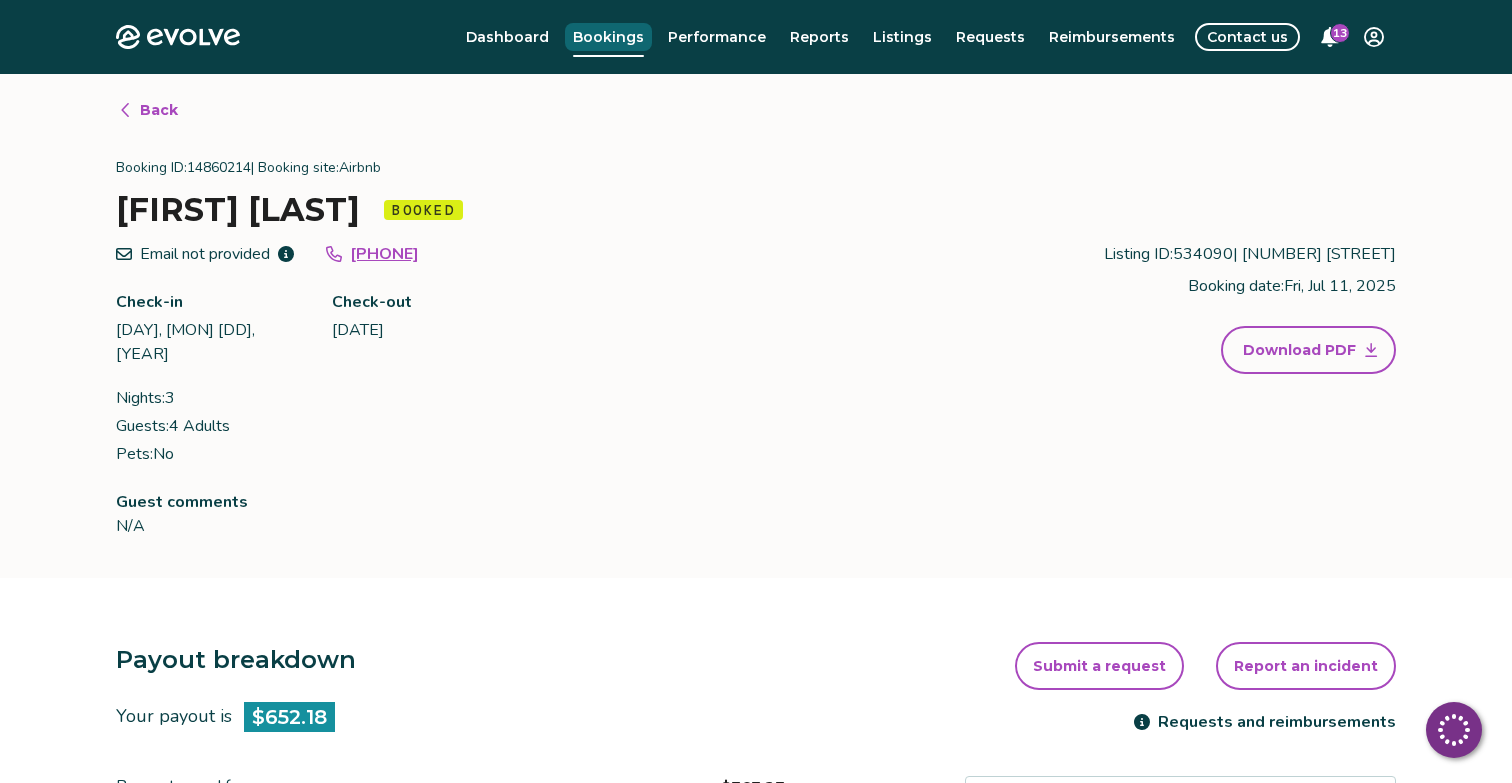 click on "Bookings" at bounding box center [608, 37] 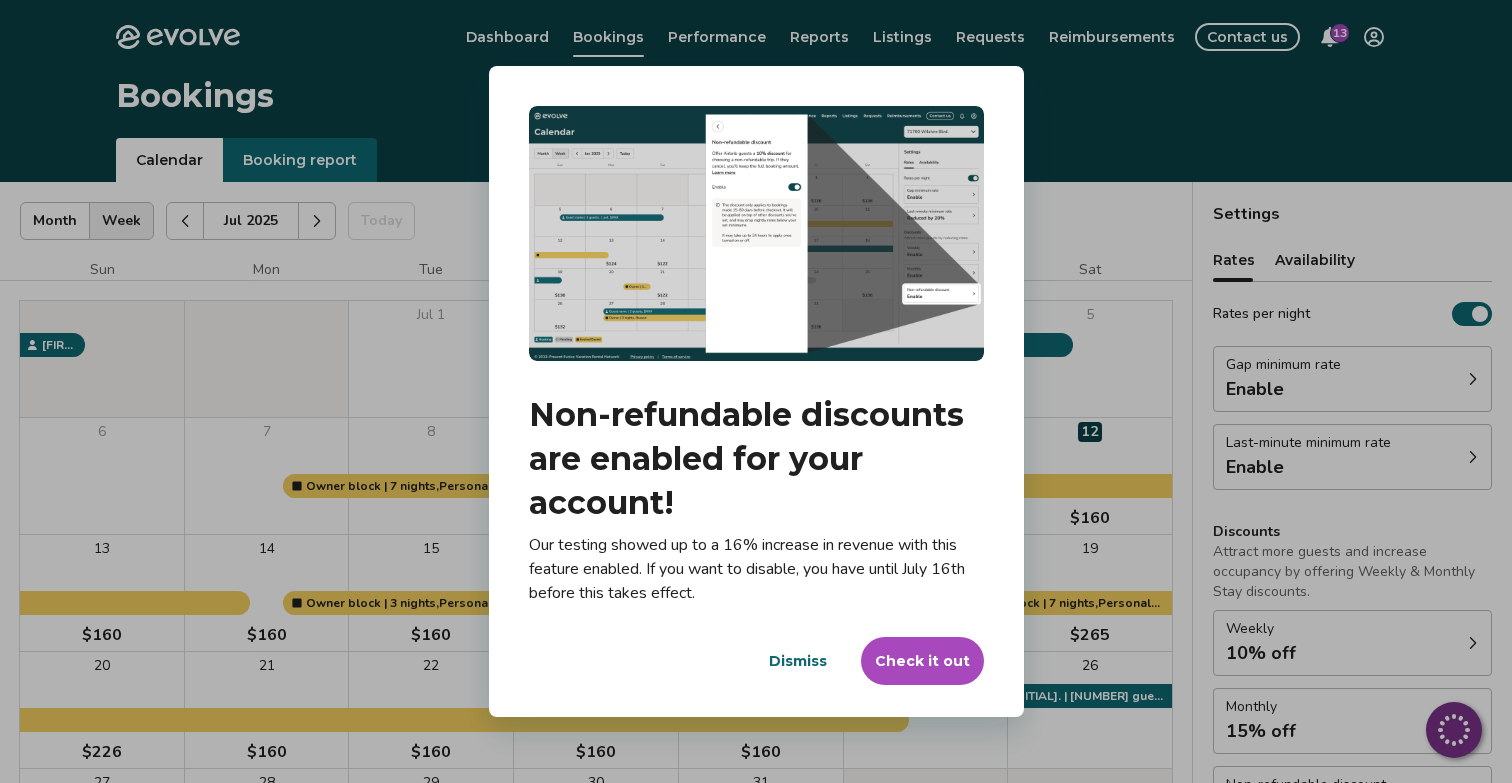 click on "Dismiss" at bounding box center (798, 661) 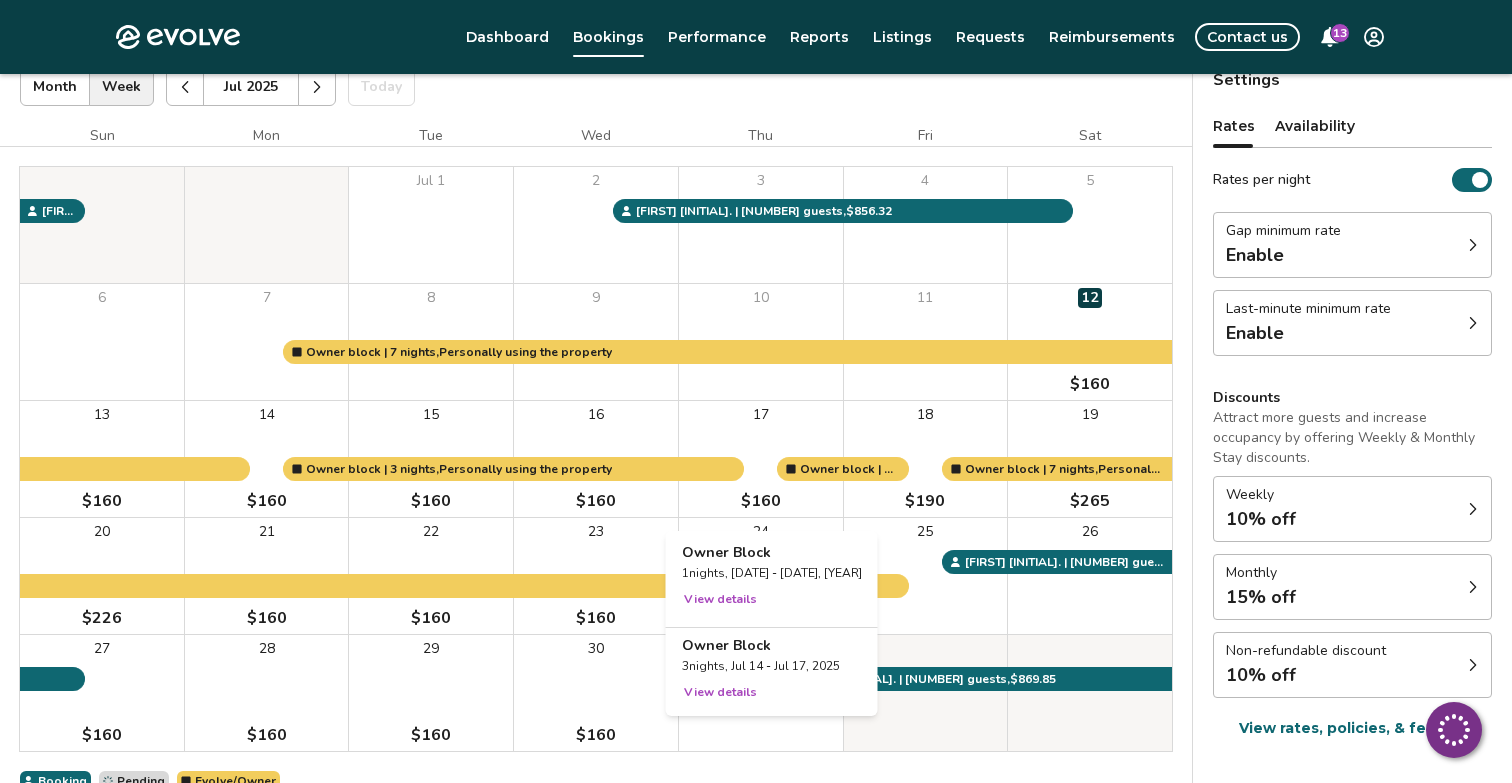 scroll, scrollTop: 0, scrollLeft: 0, axis: both 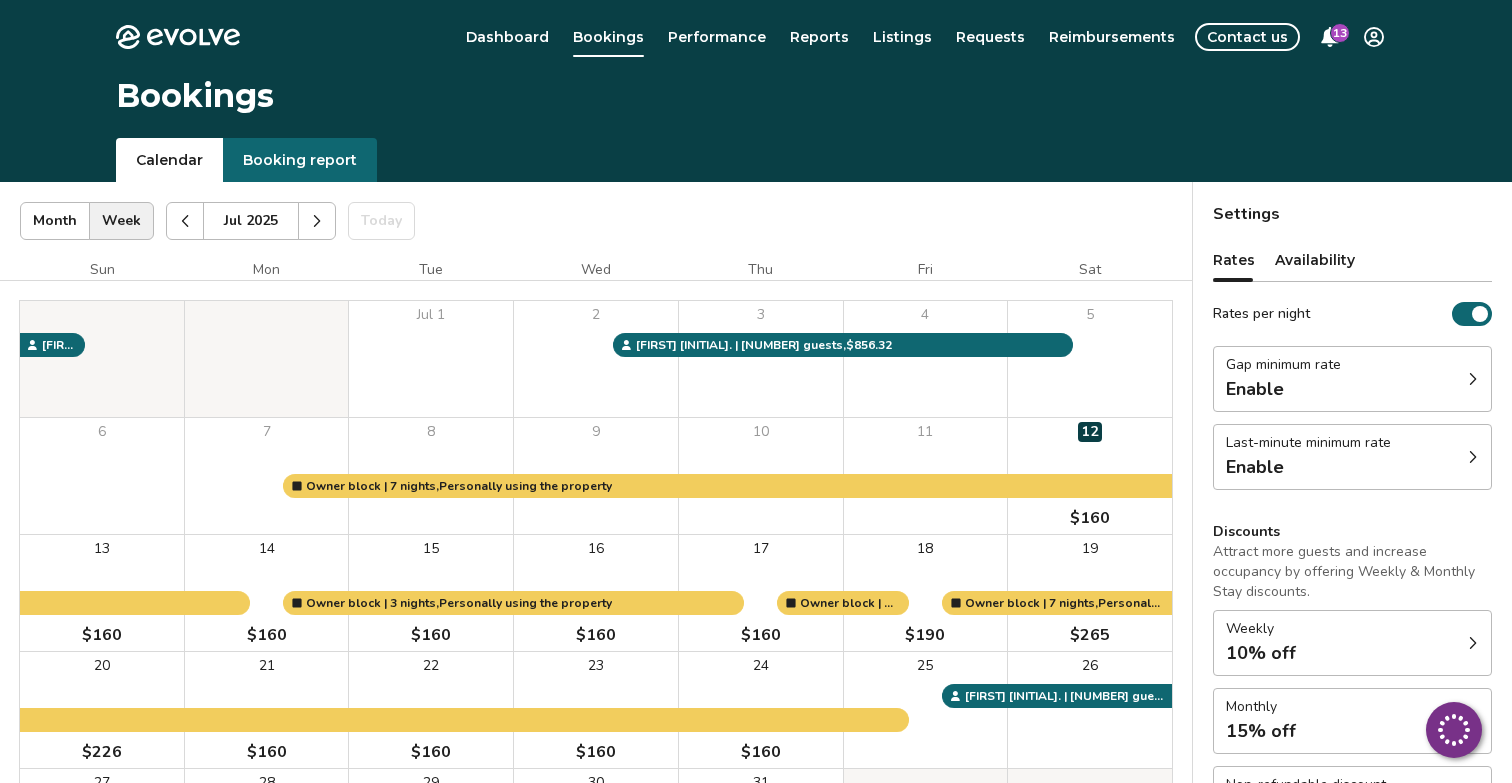 click at bounding box center (317, 221) 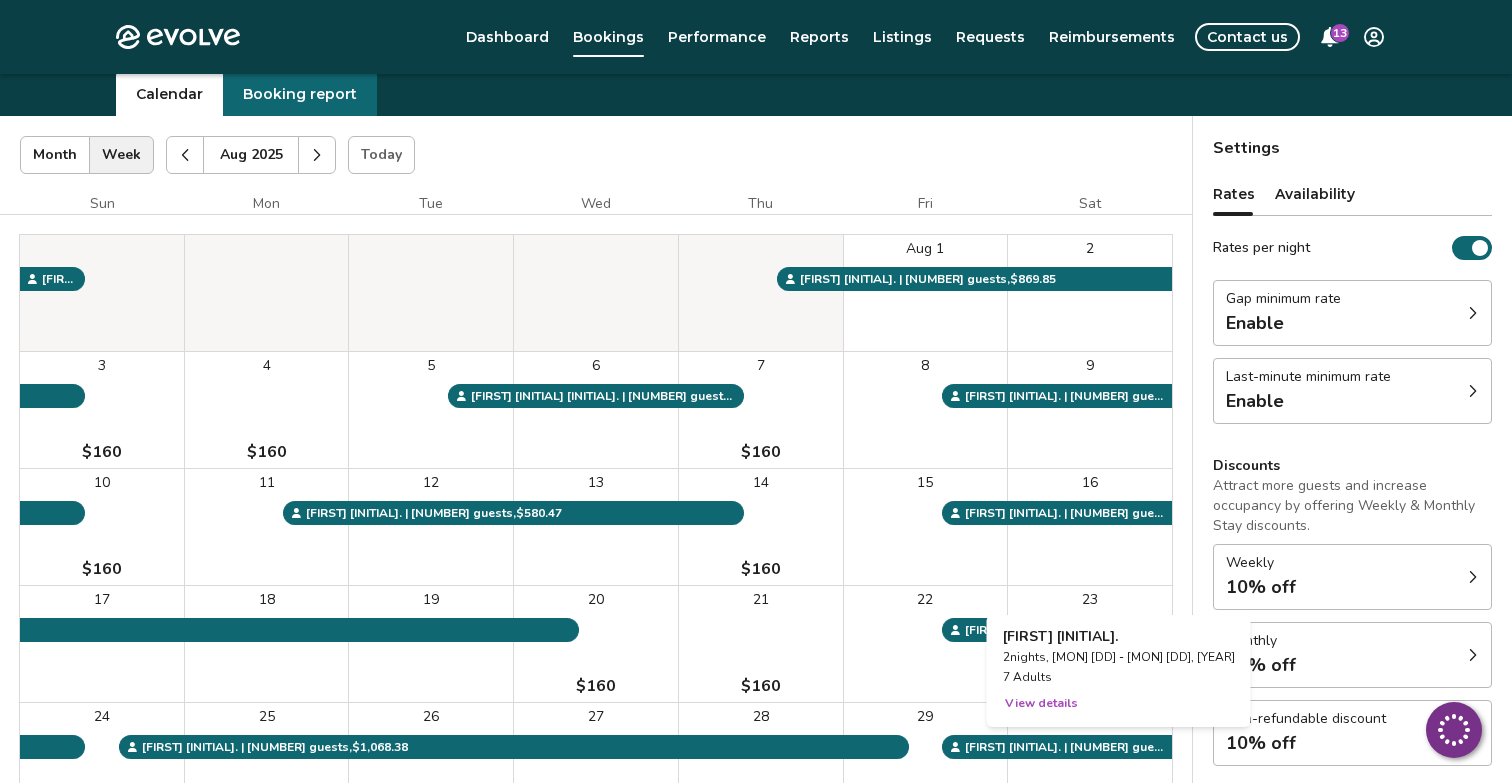 scroll, scrollTop: 40, scrollLeft: 0, axis: vertical 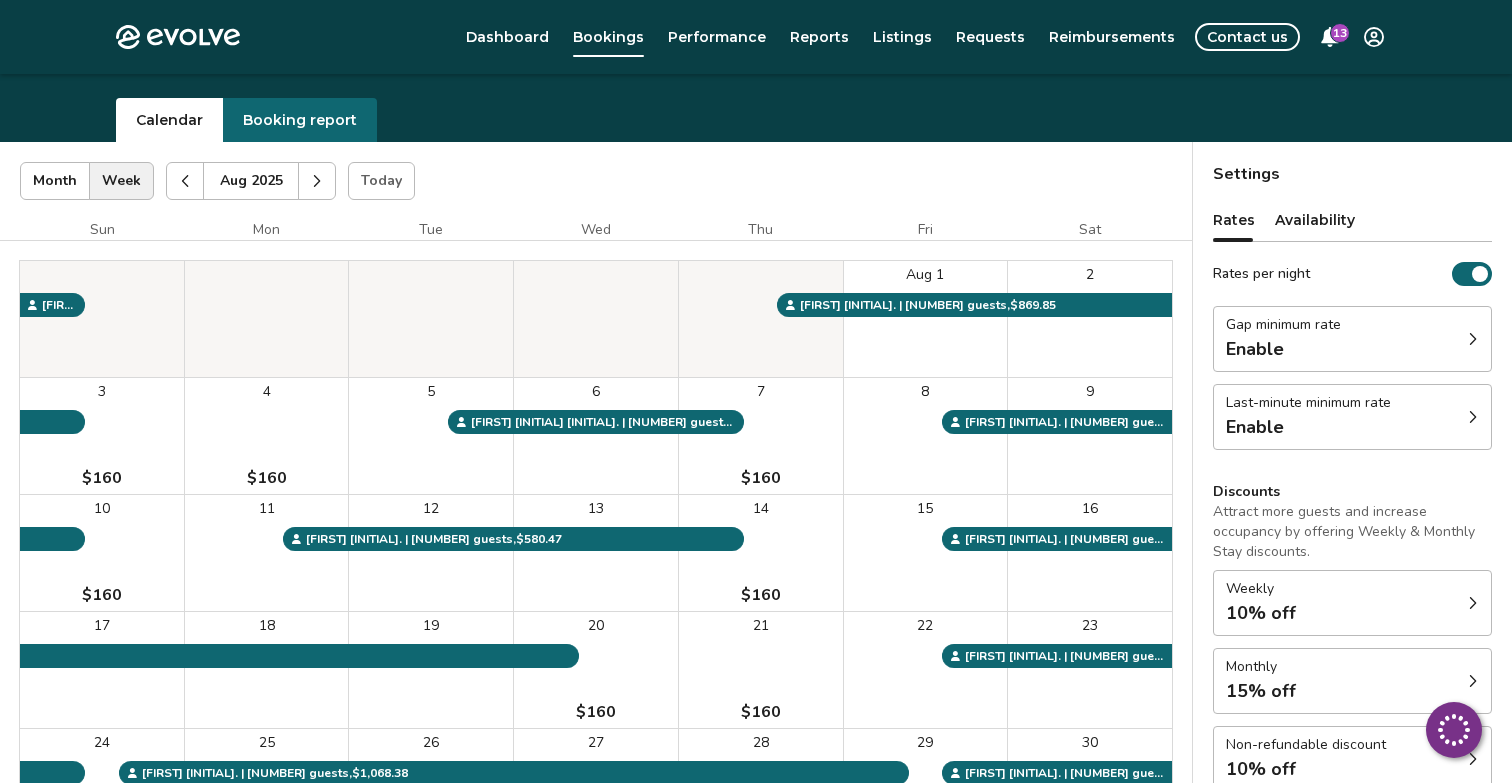 click at bounding box center [317, 181] 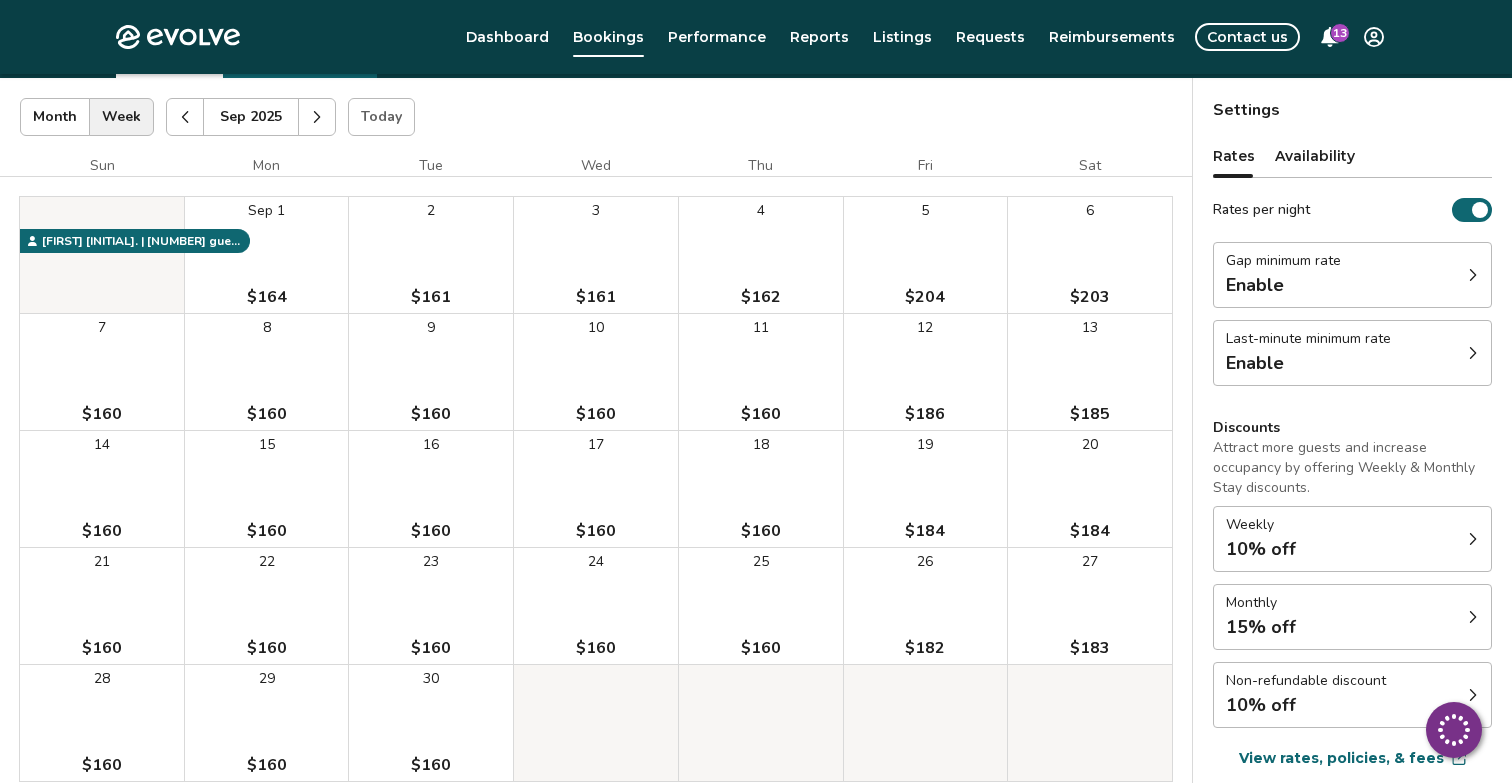 scroll, scrollTop: 97, scrollLeft: 0, axis: vertical 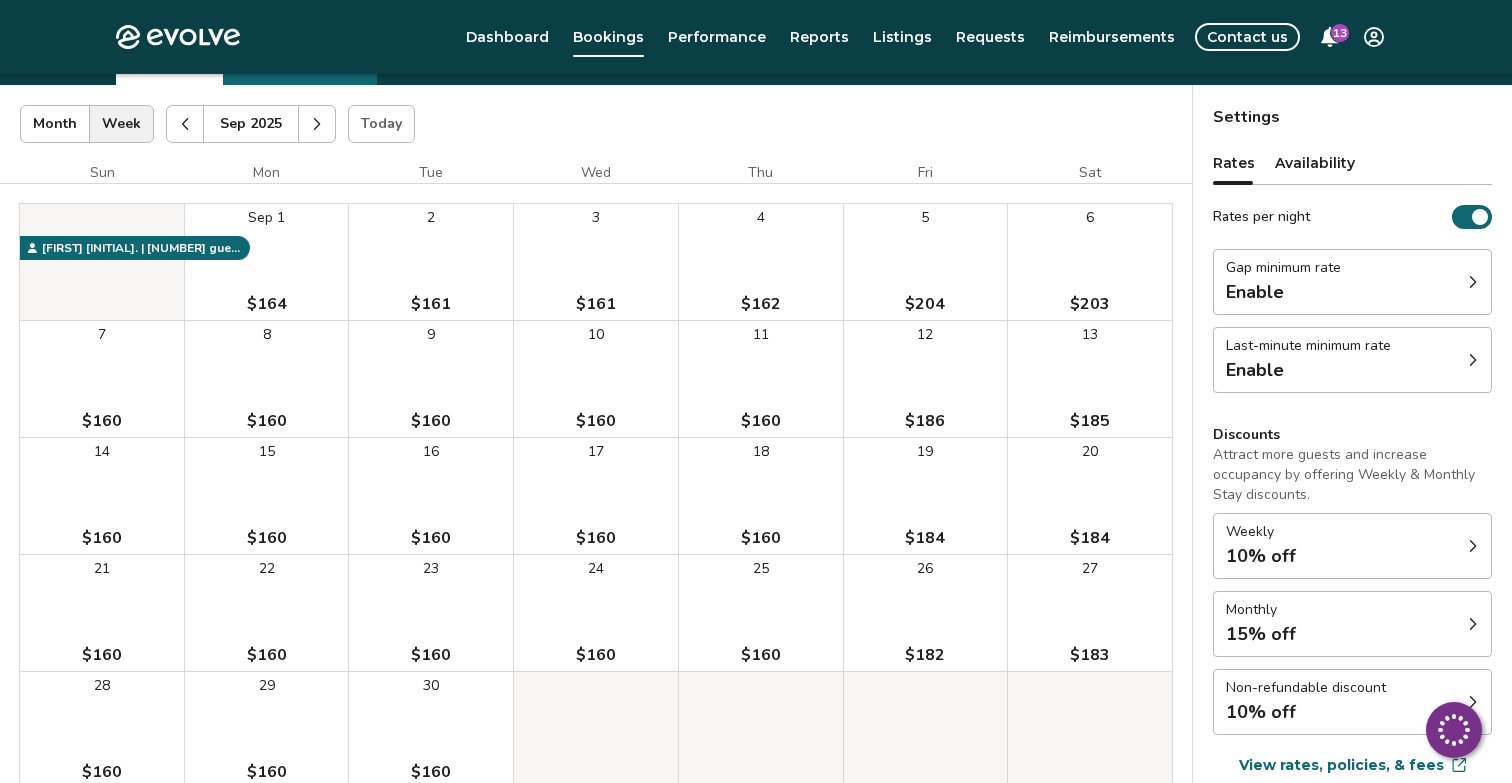 click at bounding box center [185, 124] 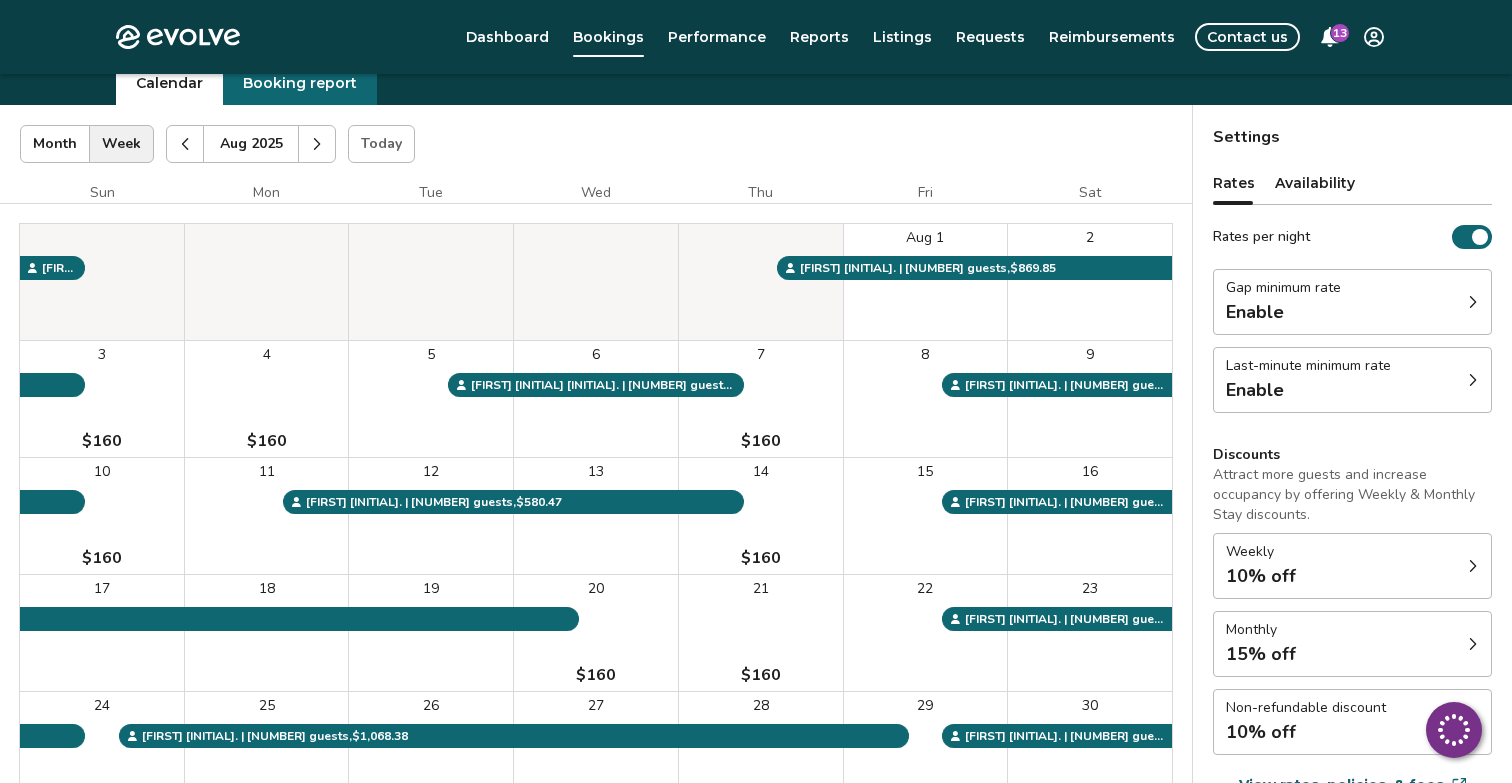 scroll, scrollTop: 59, scrollLeft: 0, axis: vertical 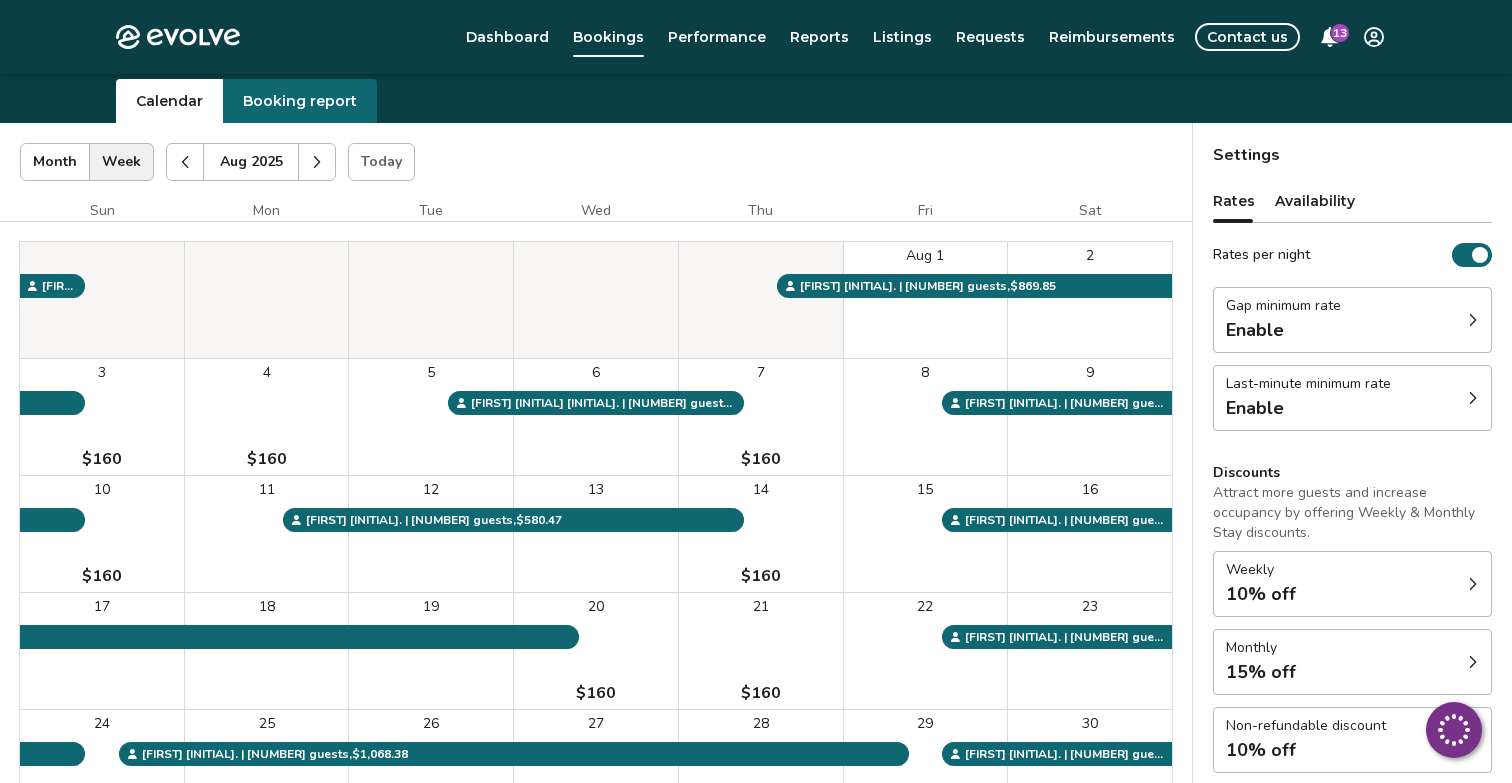 click on "Availability" at bounding box center [1315, 201] 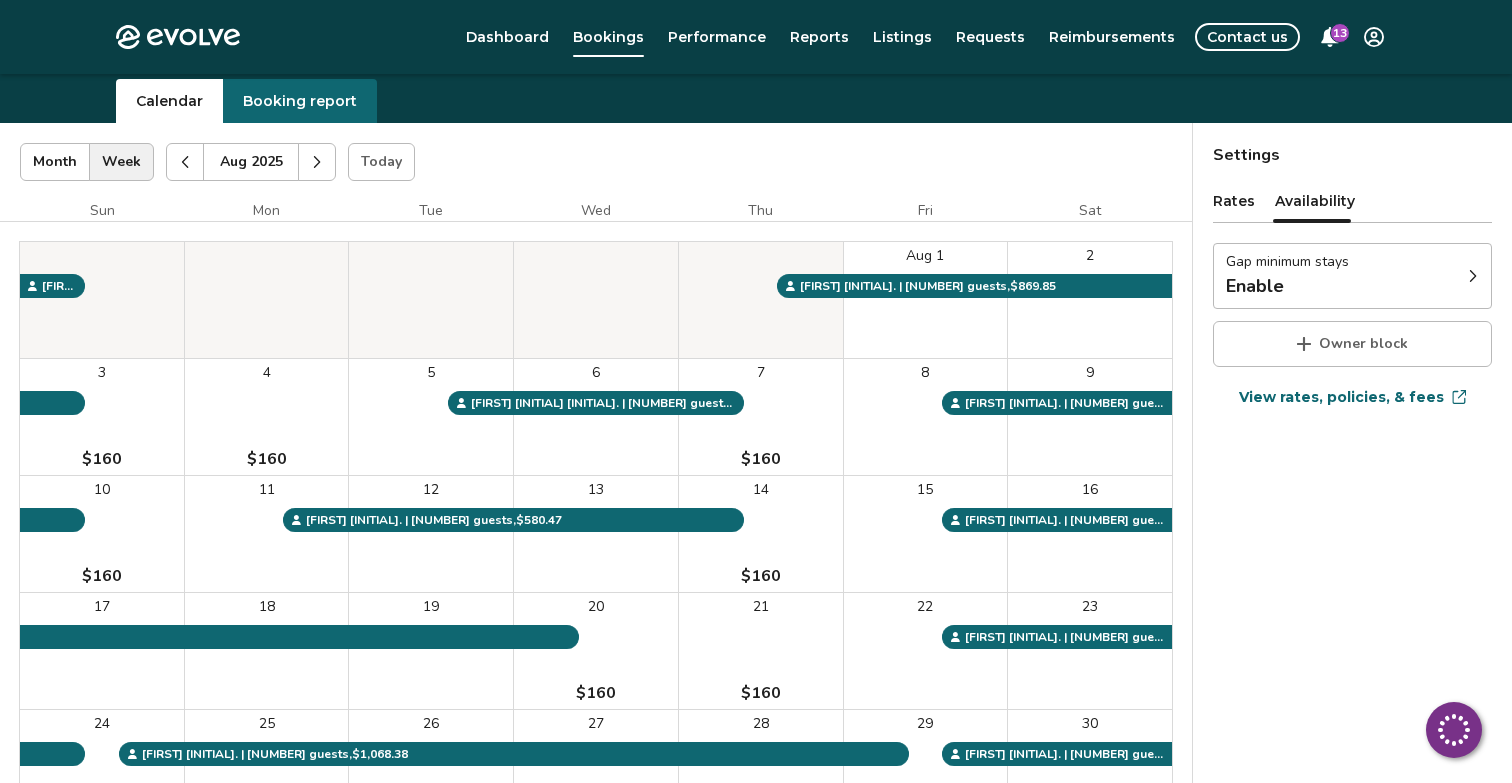 click on "Gap minimum stays Enable" at bounding box center (1352, 276) 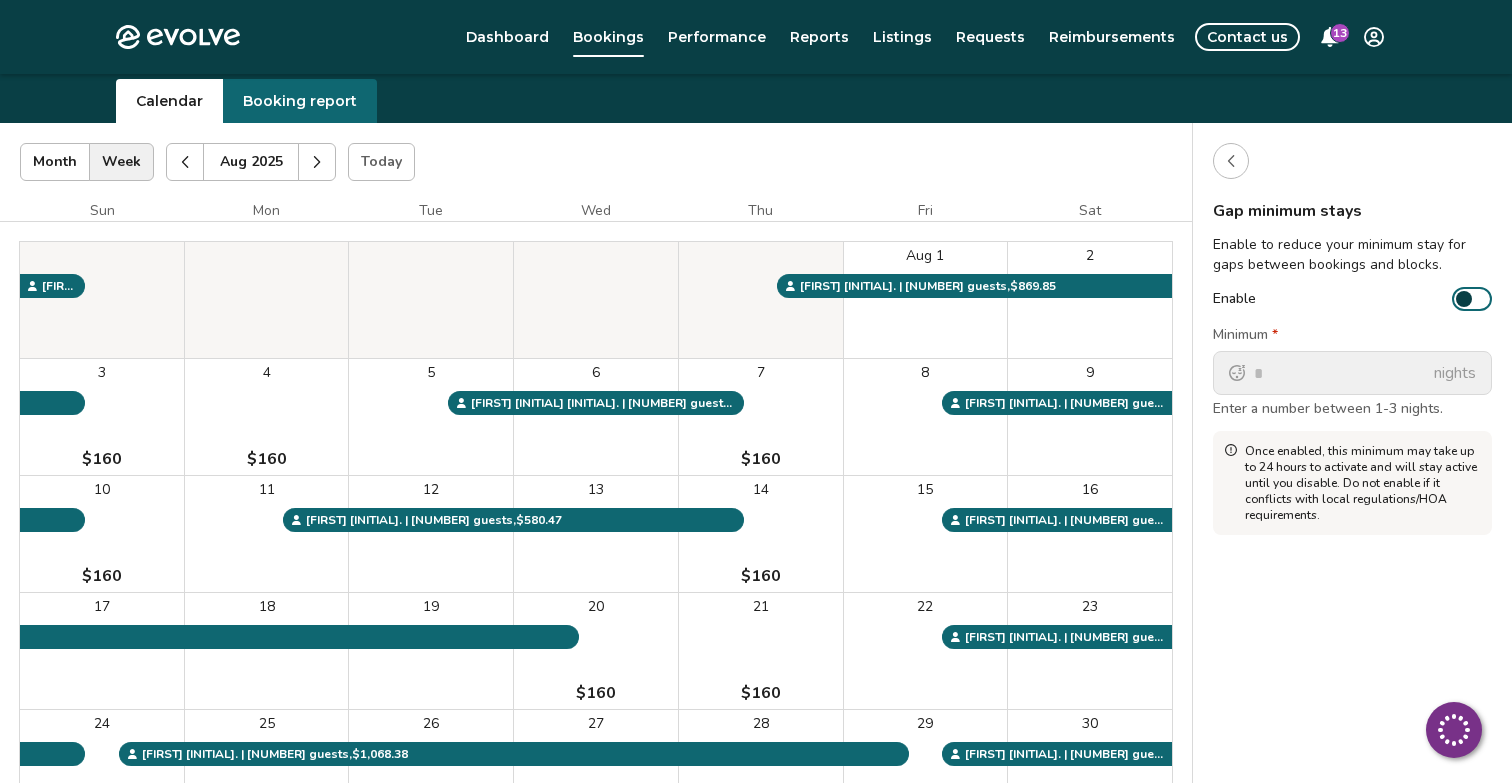 click on "Enable" at bounding box center (1352, 299) 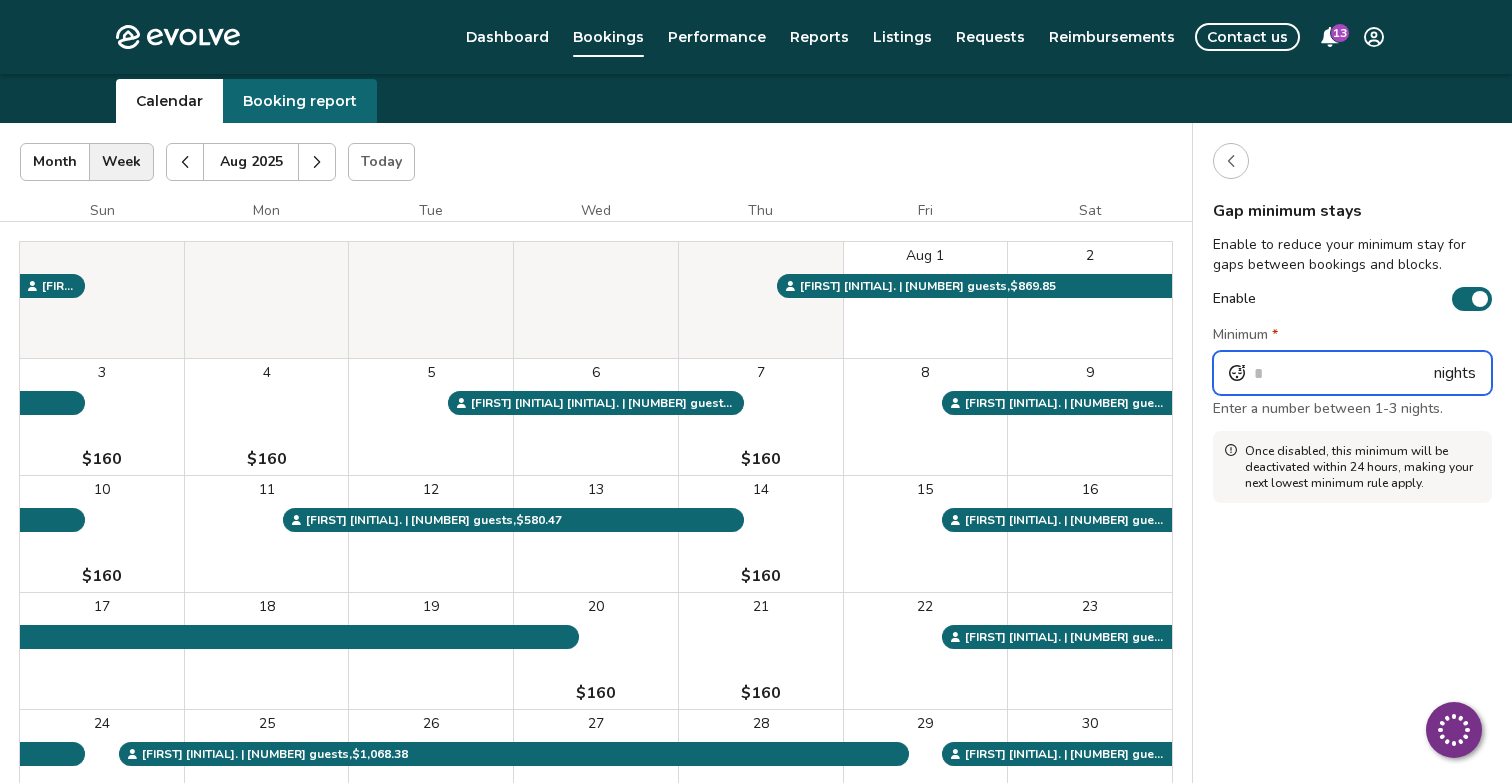 click on "*" at bounding box center [1352, 373] 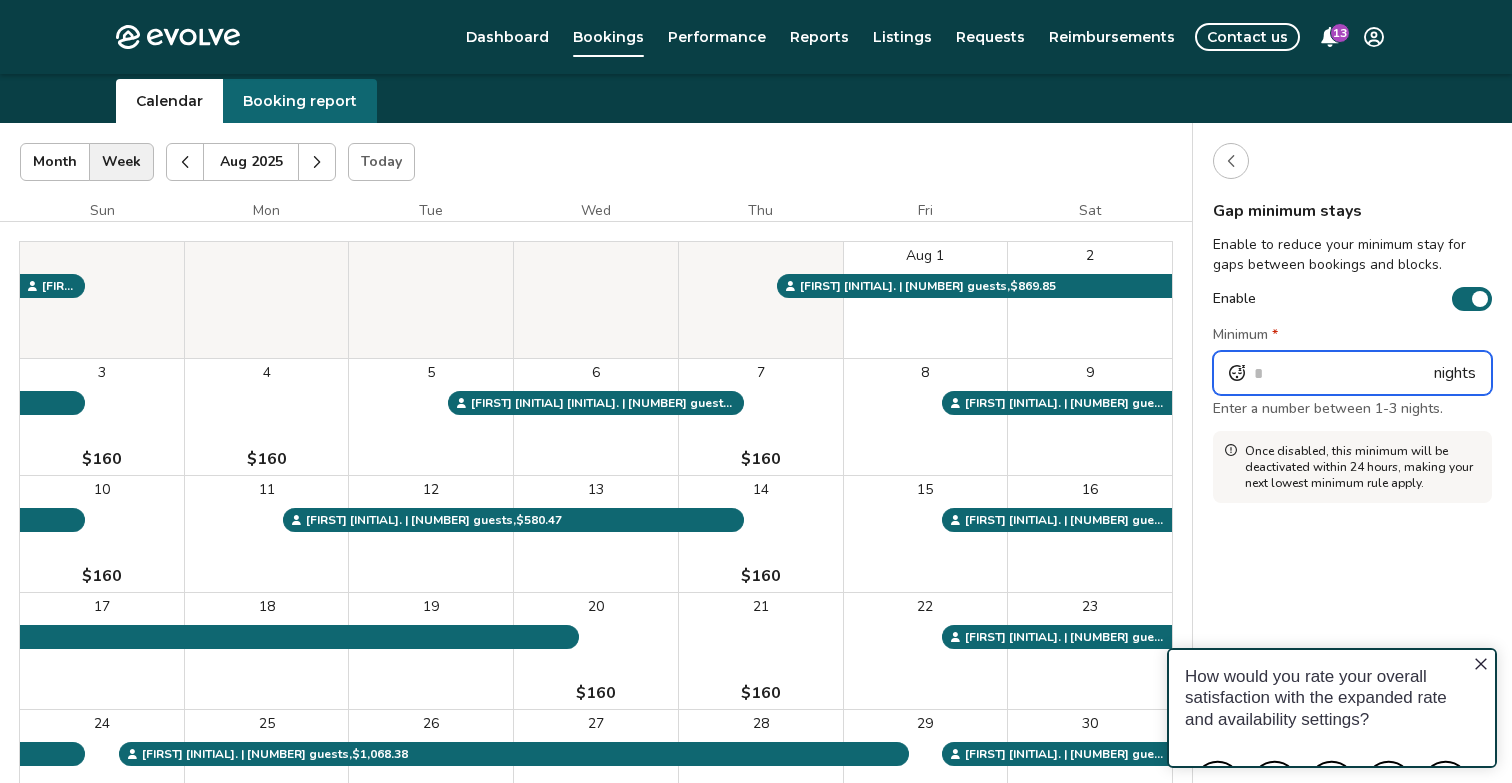 scroll, scrollTop: 0, scrollLeft: 0, axis: both 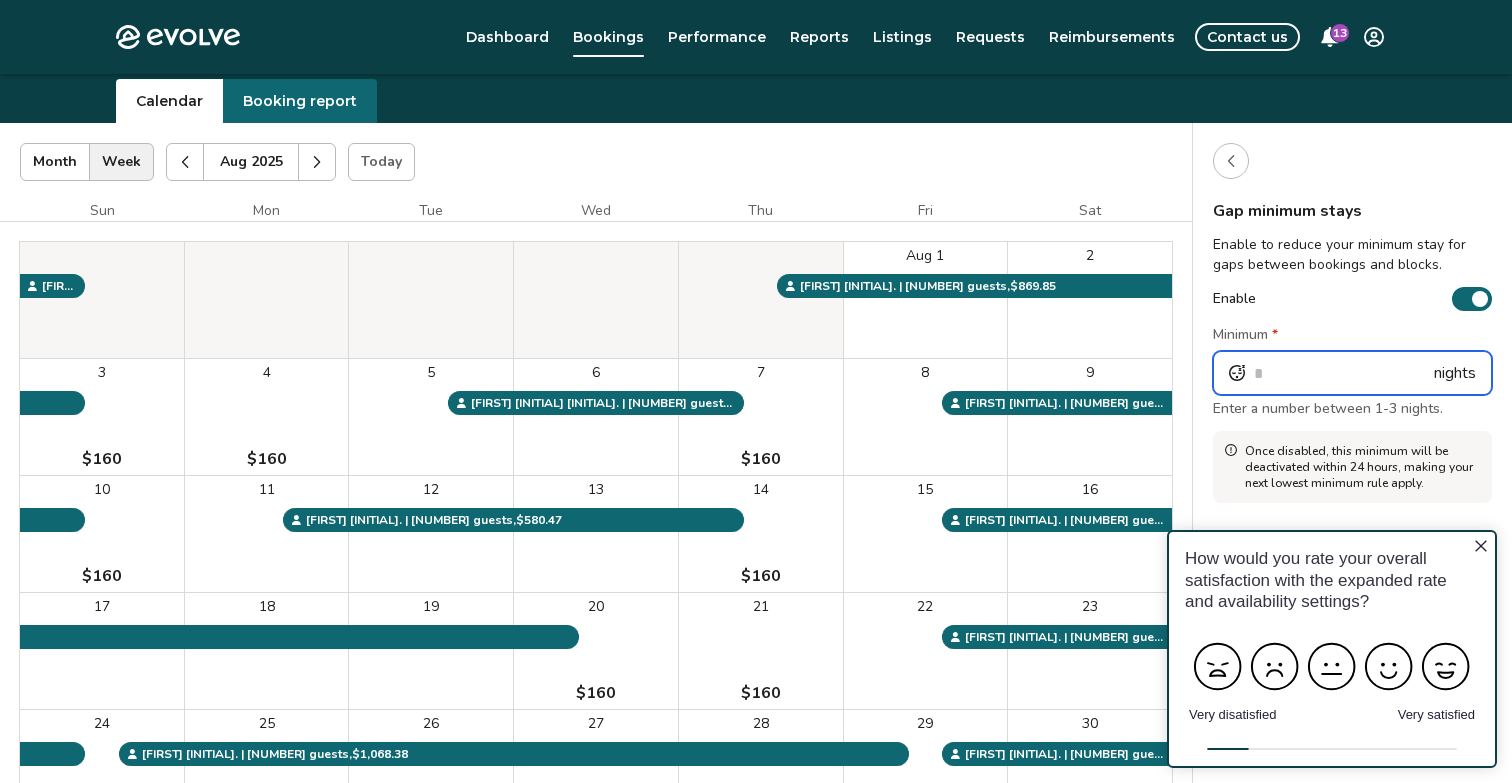 click on "Minimum   *" at bounding box center [1352, 337] 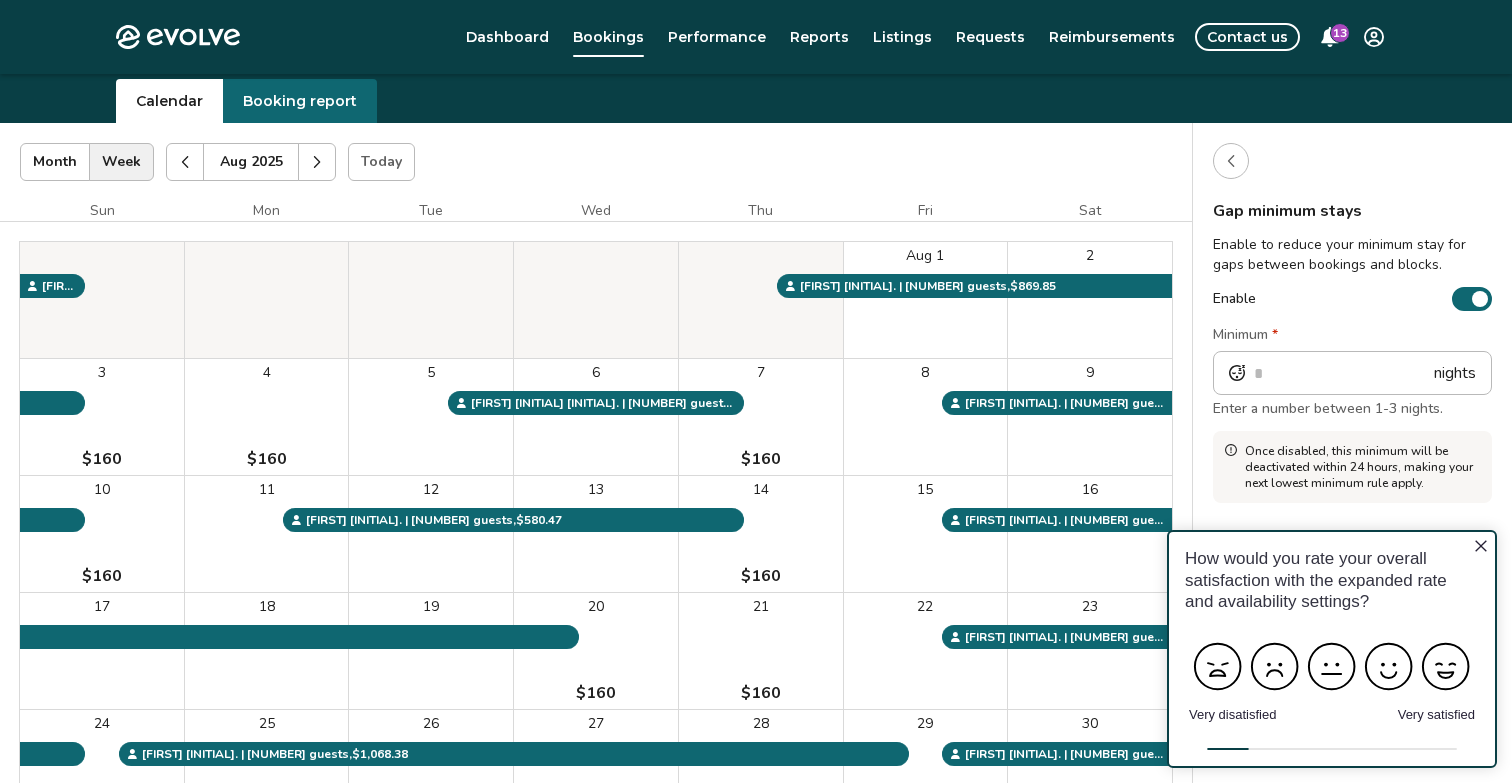 click on "*" at bounding box center (1352, 373) 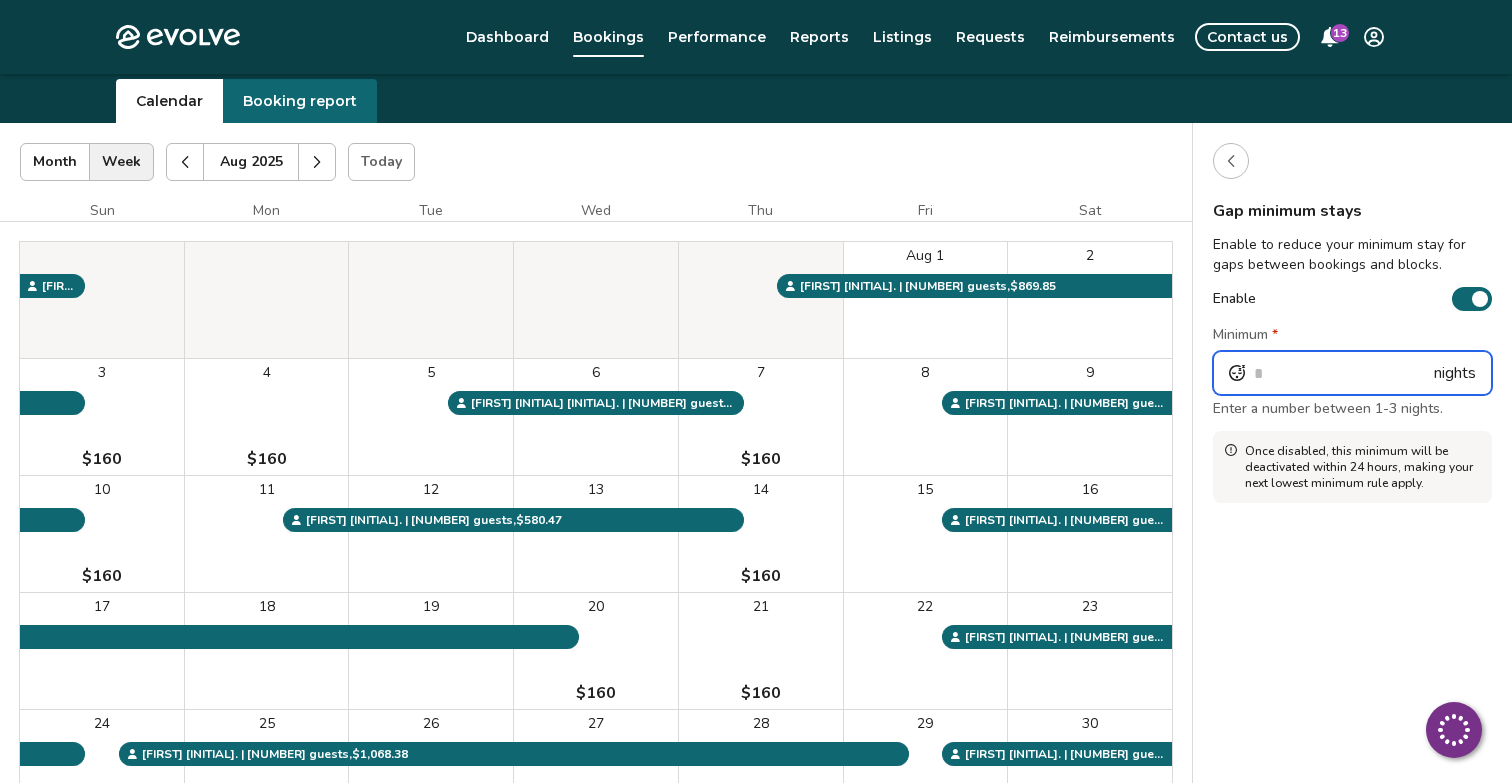 click on "*" at bounding box center [1352, 373] 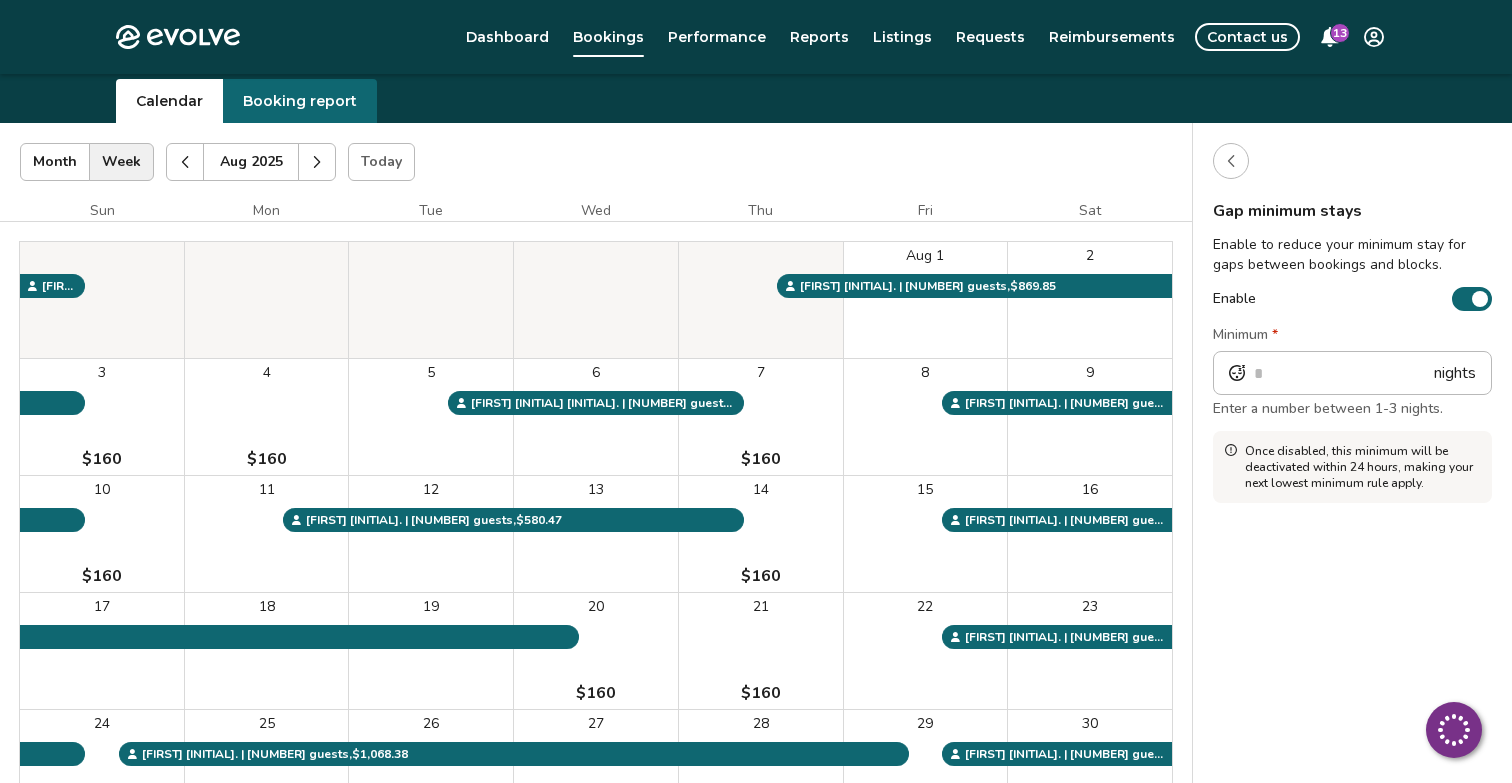 click on "Gap minimum stays Enable to reduce your minimum stay for gaps between bookings and blocks. Enable Minimum   * * nights Enter a number between 1-3 nights. Once disabled, this minimum will be deactivated within 24 hours, making your next lowest minimum rule apply." at bounding box center (1352, 351) 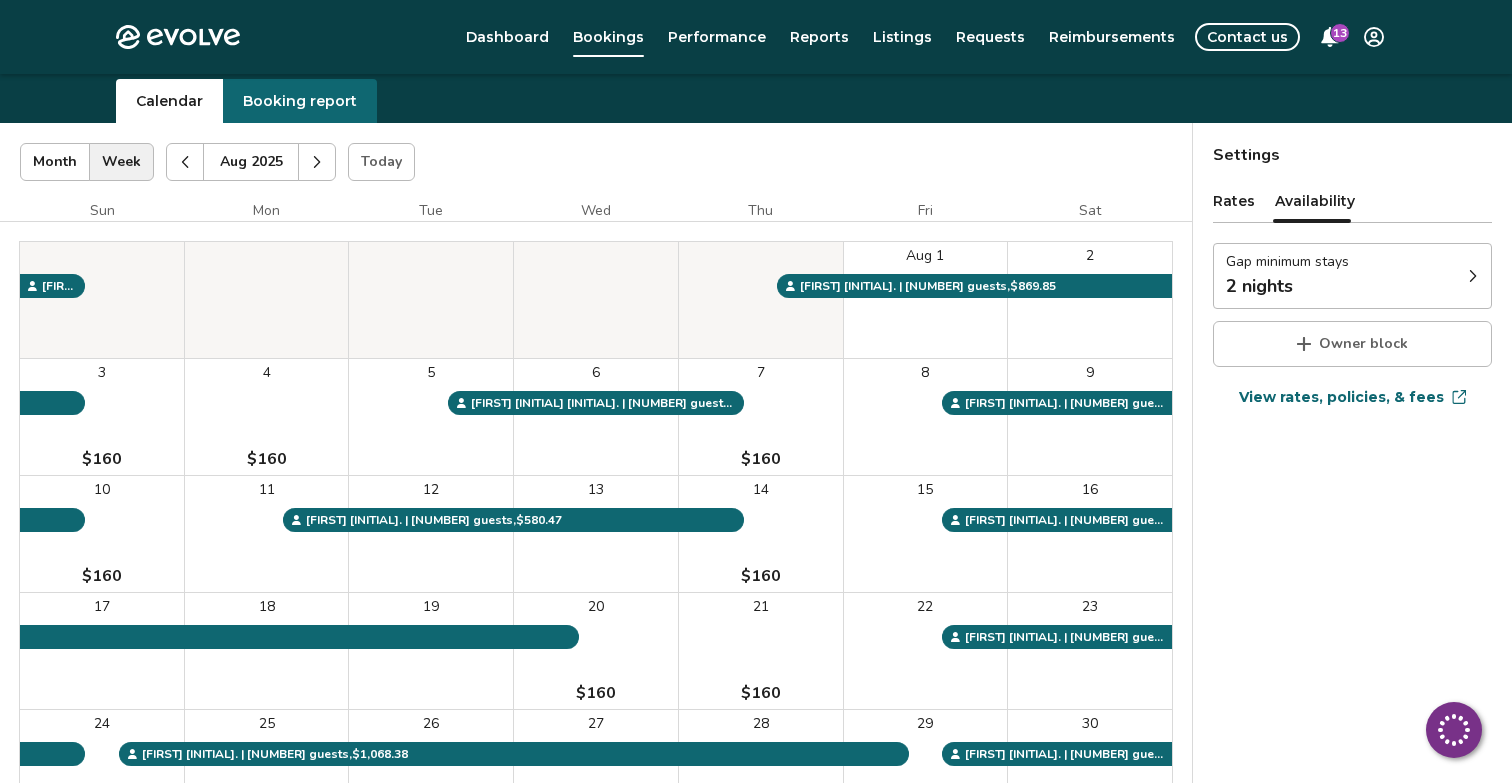 click on "Rates" at bounding box center [1234, 201] 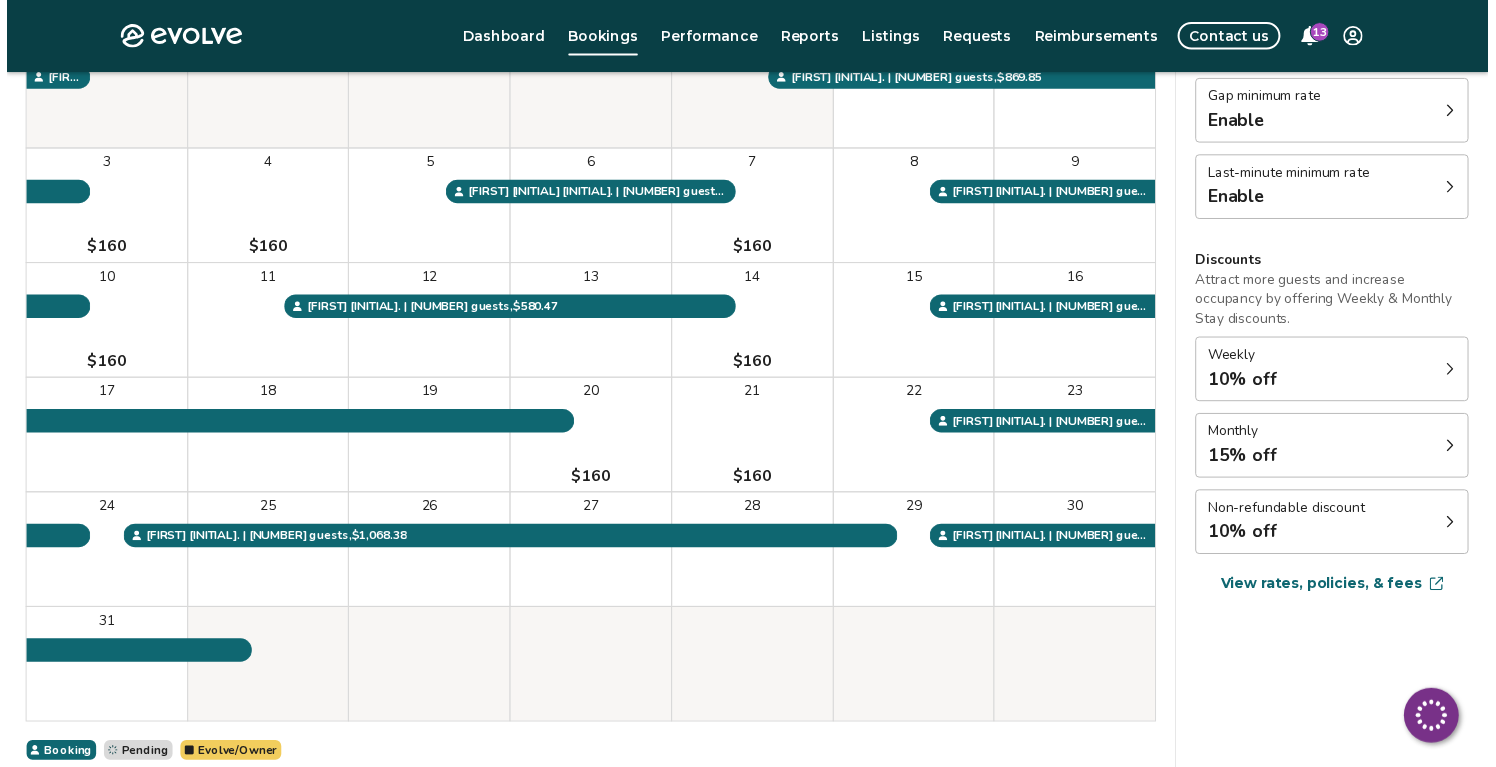 scroll, scrollTop: 0, scrollLeft: 0, axis: both 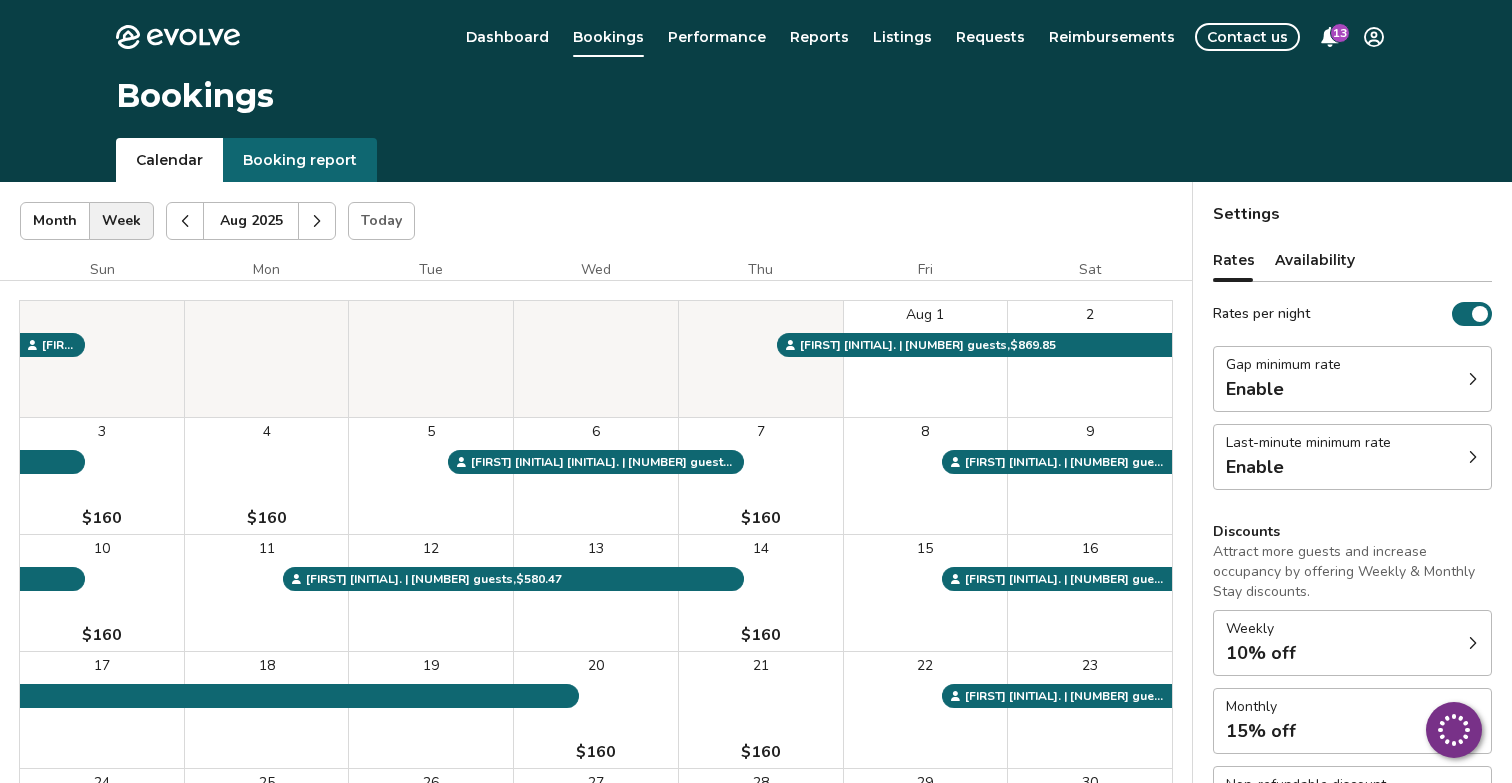 click on "Dashboard" at bounding box center [507, 37] 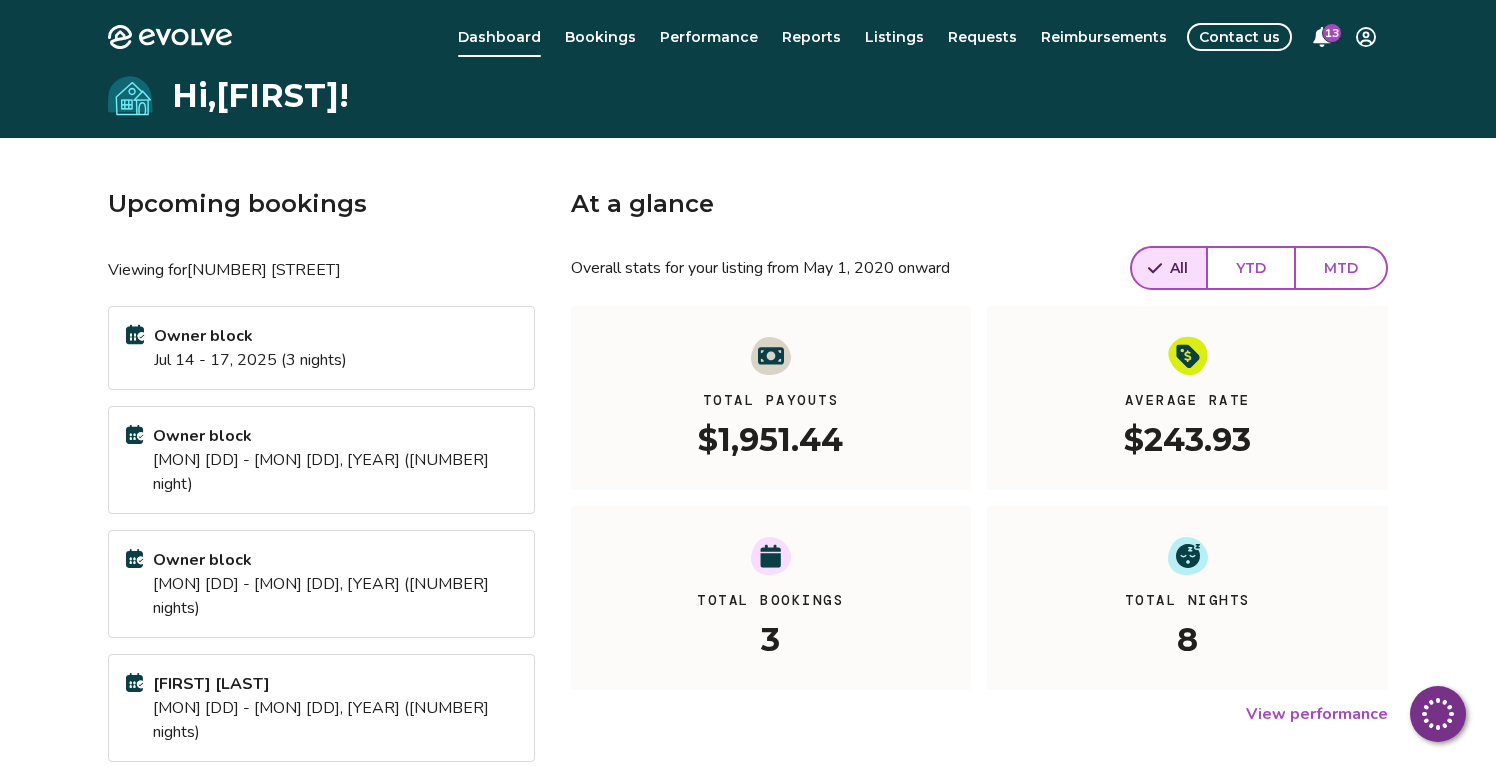 click on "13" at bounding box center (1322, 37) 